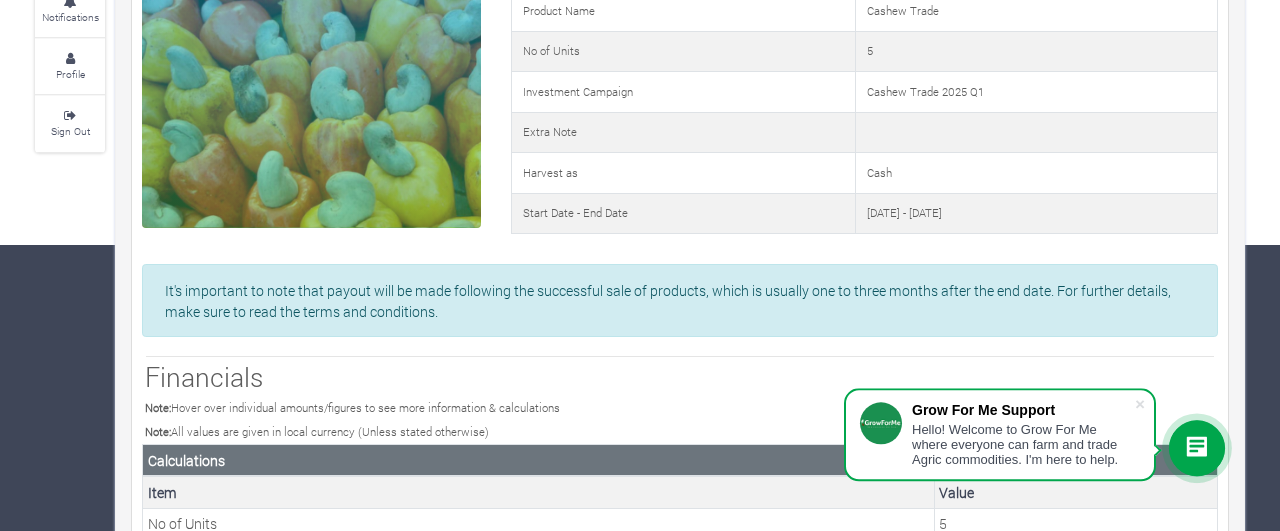 scroll, scrollTop: 286, scrollLeft: 0, axis: vertical 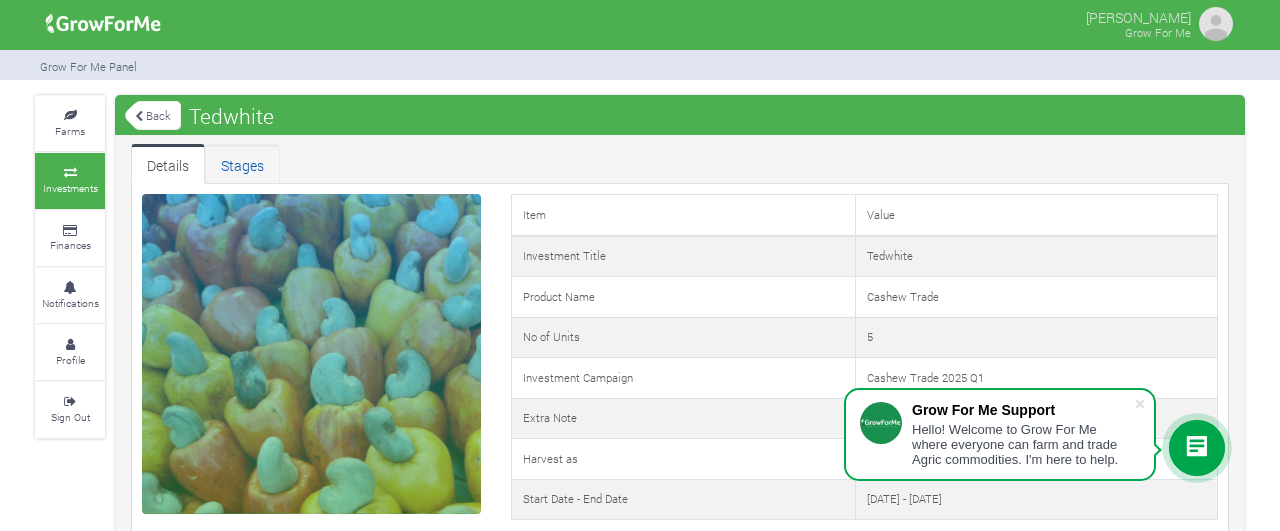 click on "Stages" at bounding box center [242, 164] 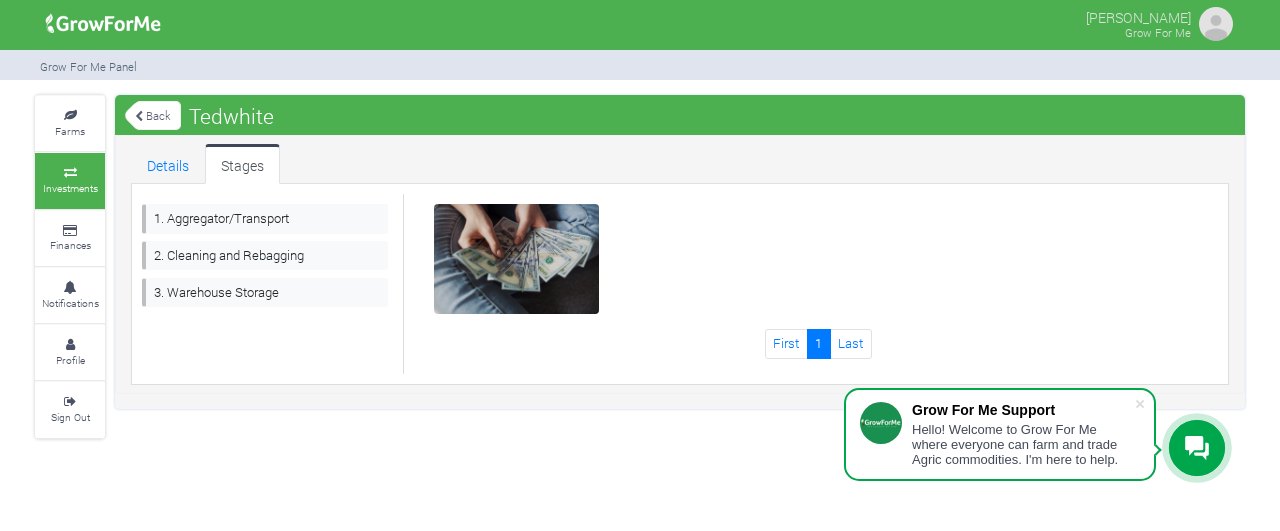 scroll, scrollTop: 0, scrollLeft: 0, axis: both 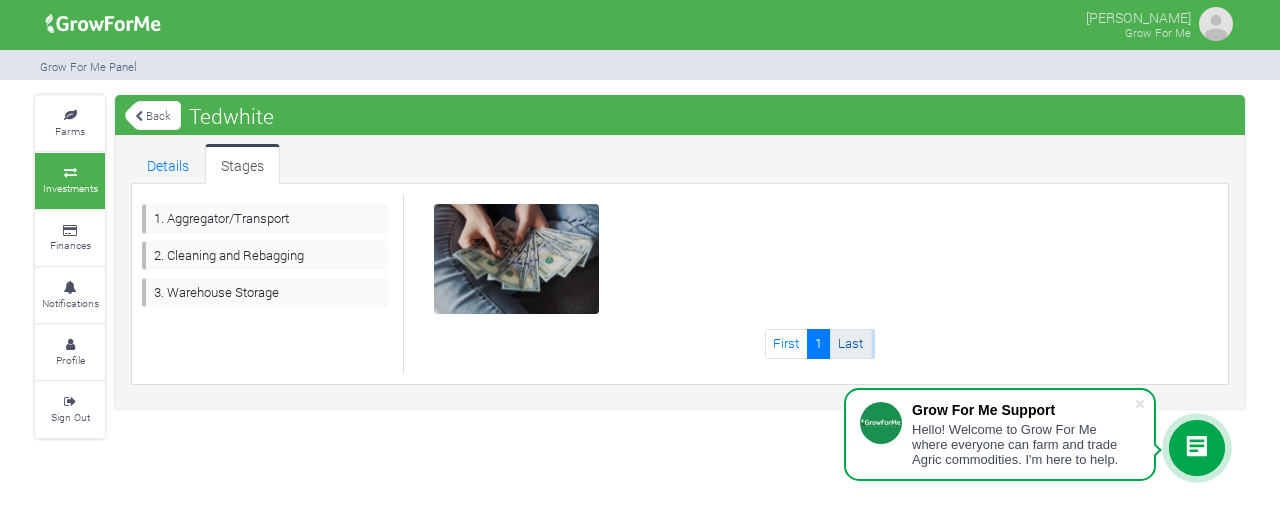 click on "Last" at bounding box center (851, 343) 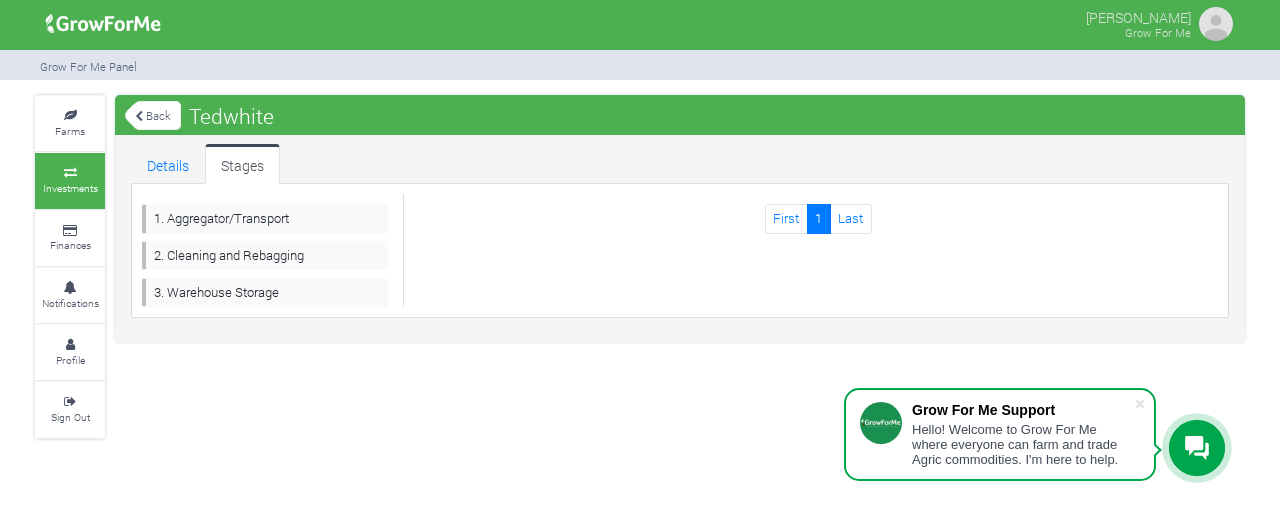 scroll, scrollTop: 0, scrollLeft: 0, axis: both 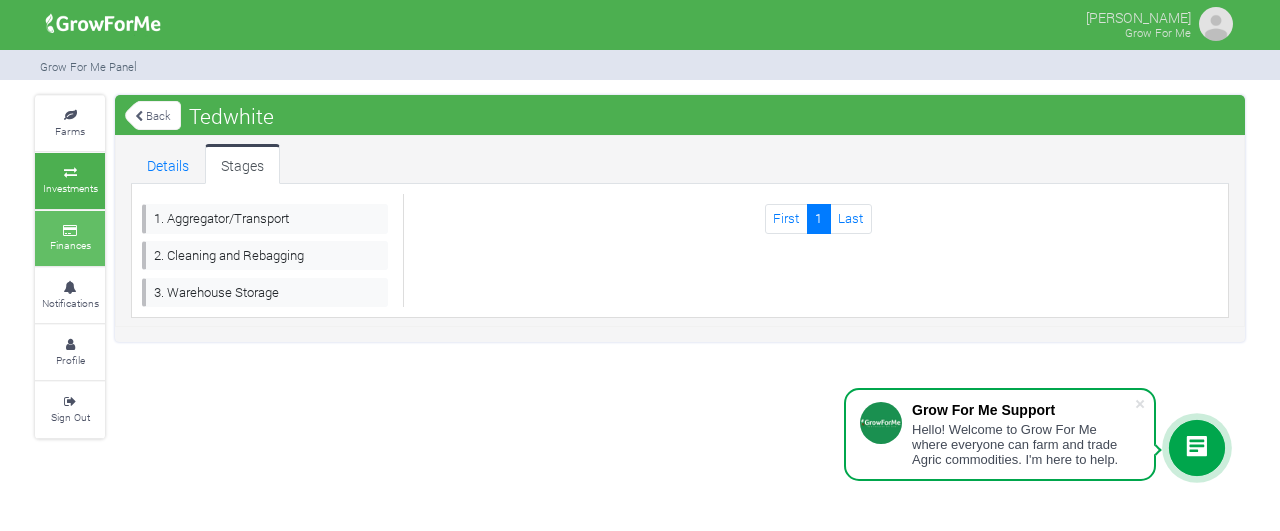 click at bounding box center (70, 231) 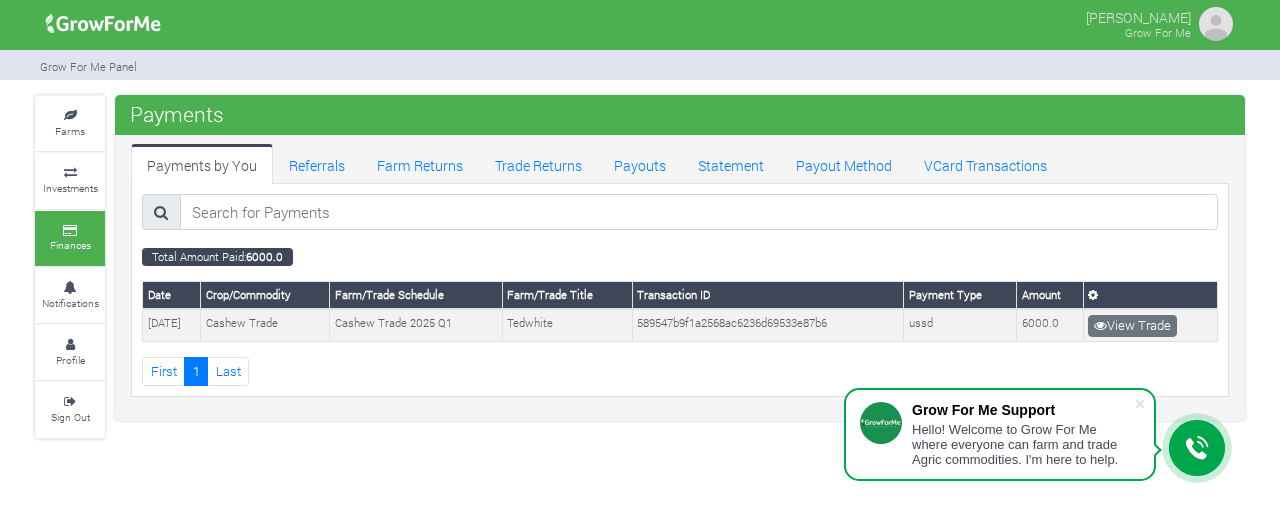 scroll, scrollTop: 0, scrollLeft: 0, axis: both 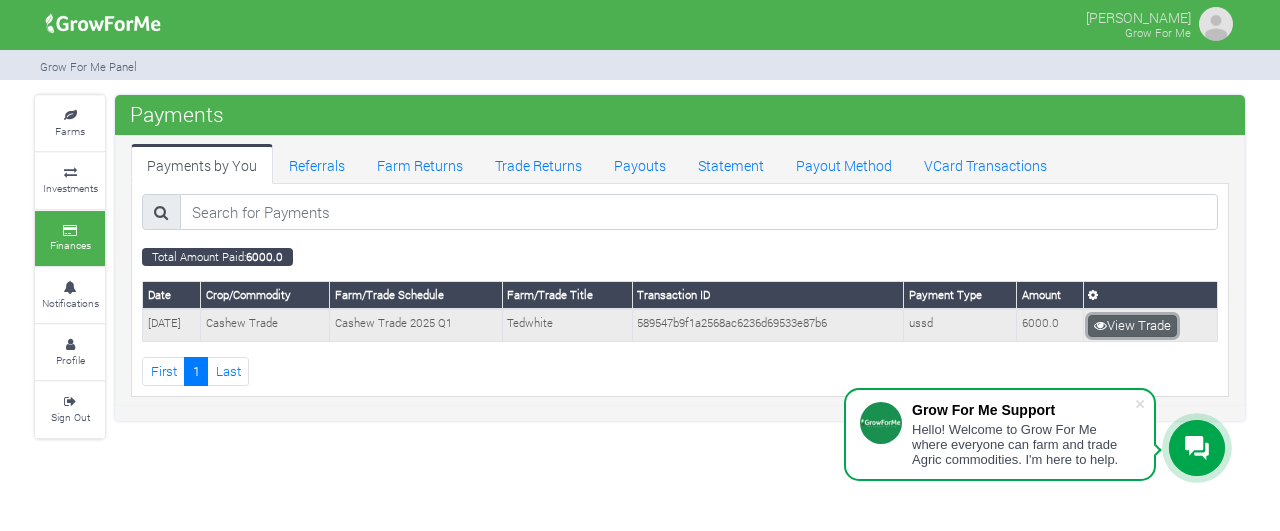 click on "View Trade" at bounding box center [1132, 326] 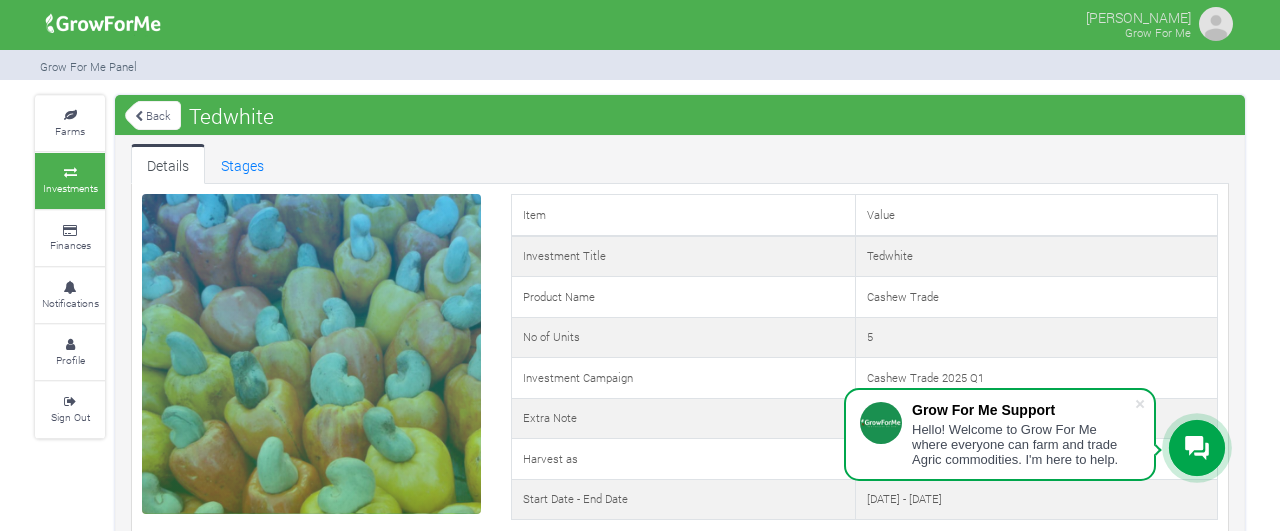 scroll, scrollTop: 0, scrollLeft: 0, axis: both 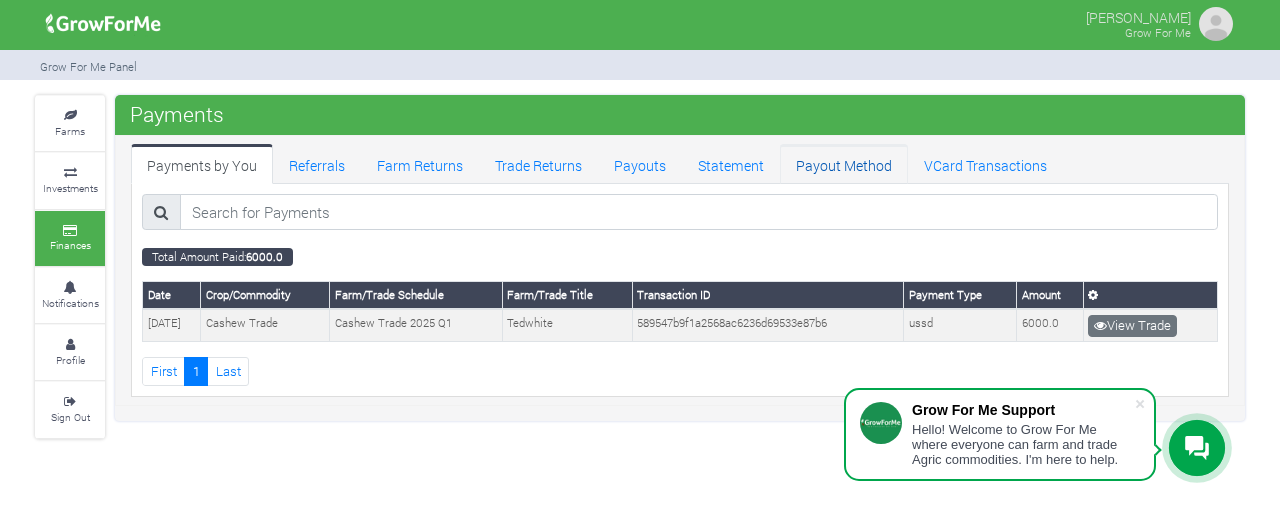 click on "Payout Method" at bounding box center [844, 164] 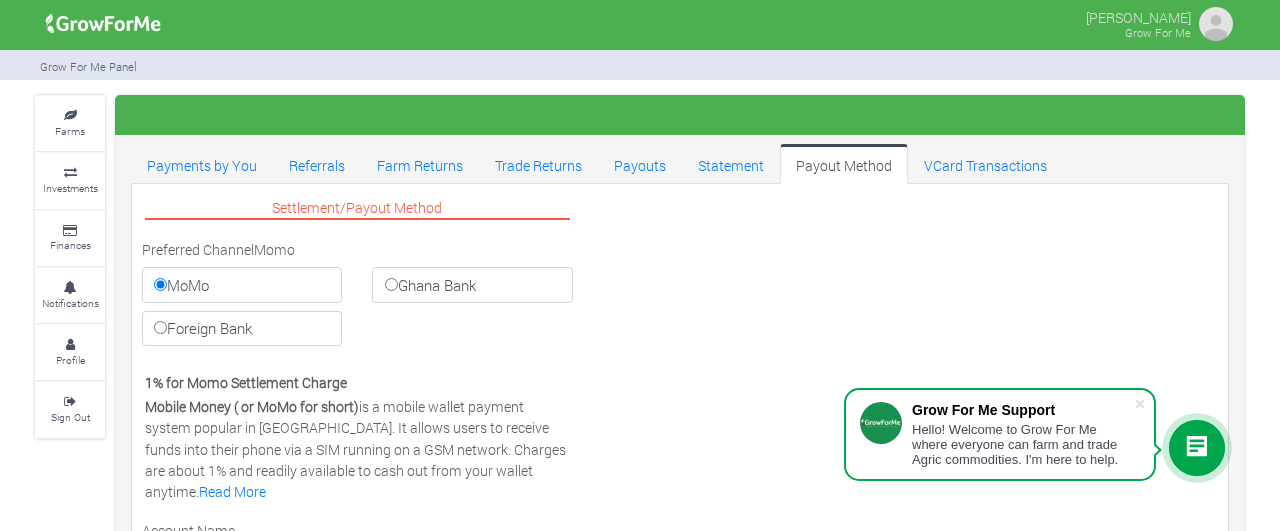 scroll, scrollTop: 0, scrollLeft: 0, axis: both 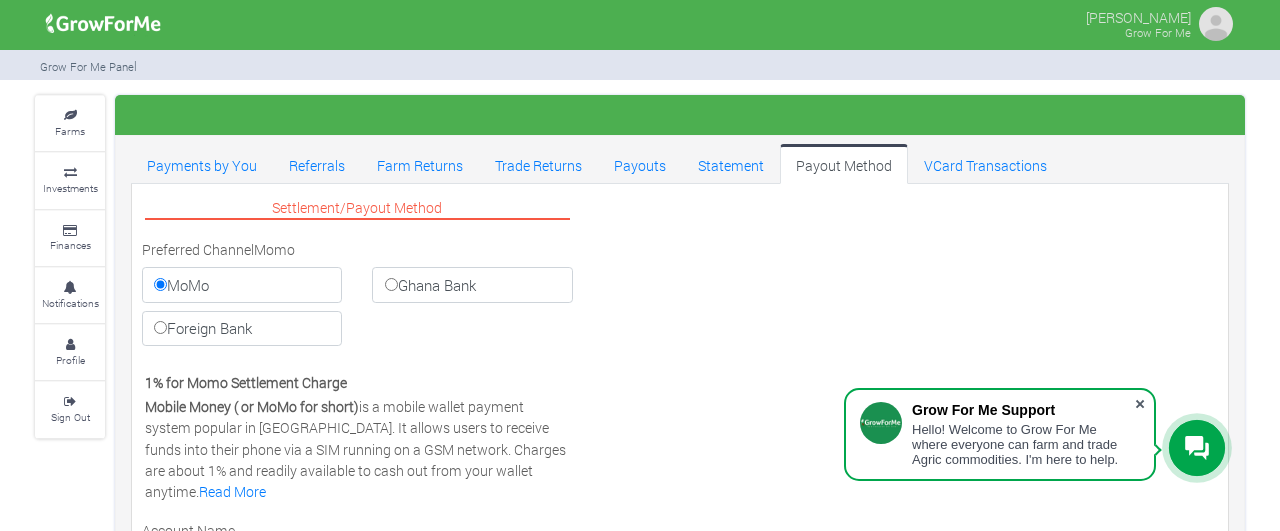 click at bounding box center (1140, 404) 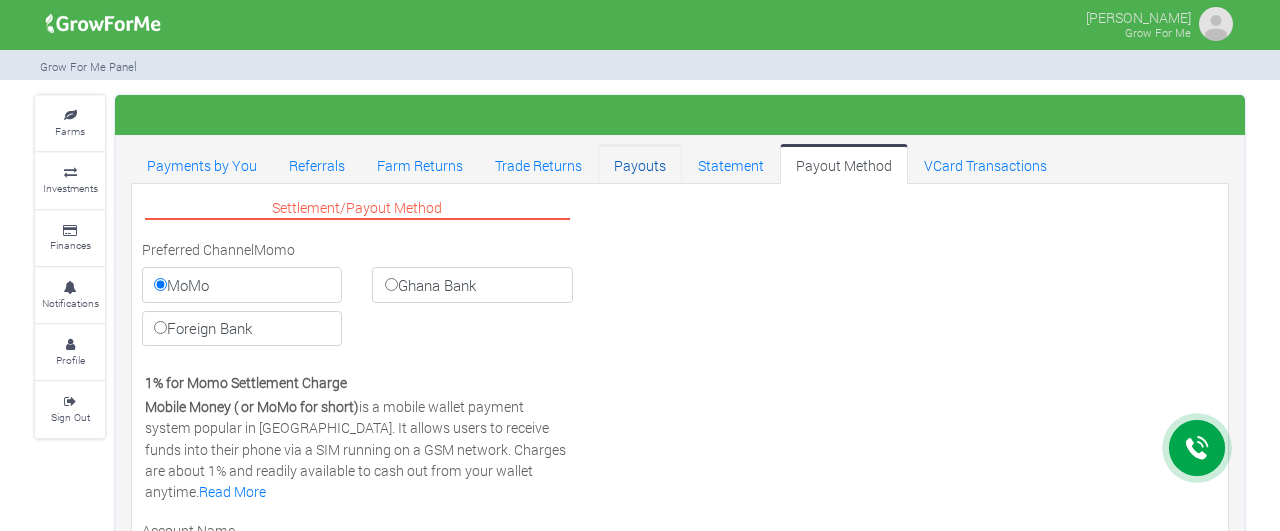 click on "Payouts" at bounding box center (640, 164) 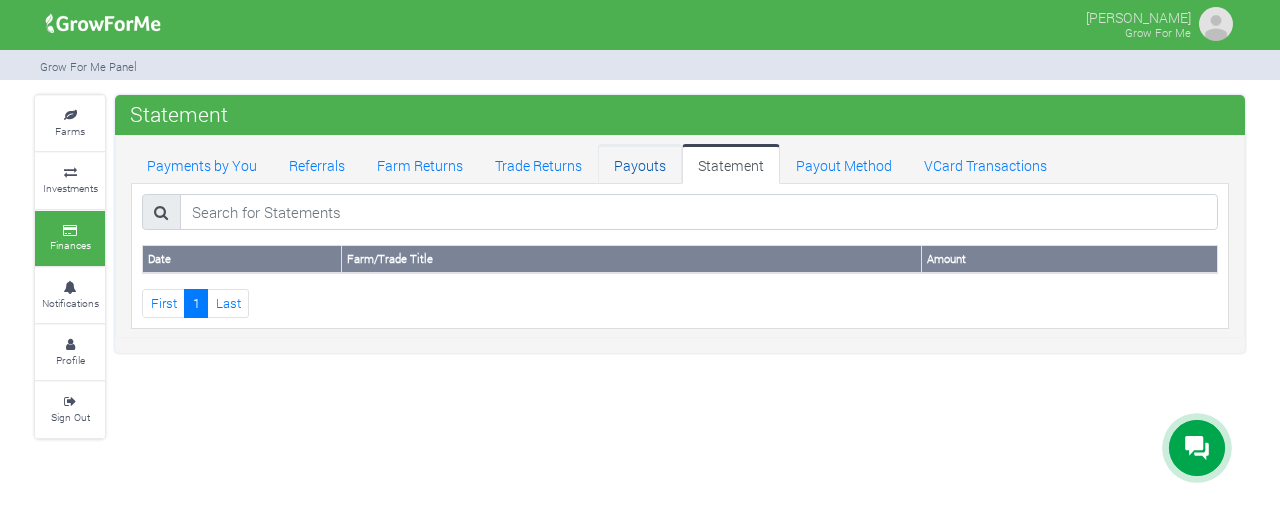 scroll, scrollTop: 0, scrollLeft: 0, axis: both 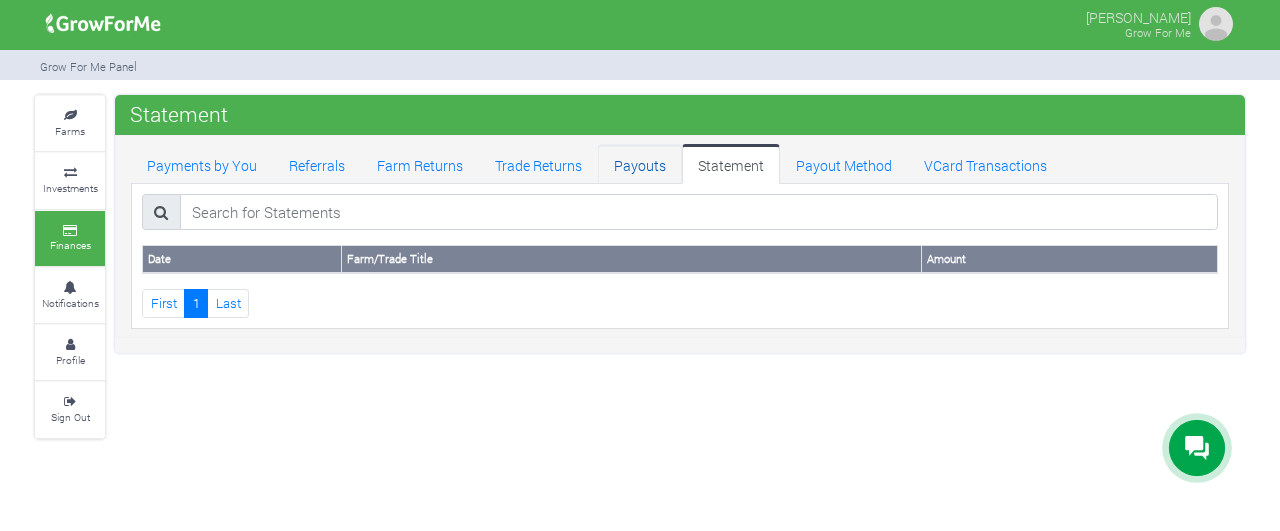 click on "Payouts" at bounding box center (640, 164) 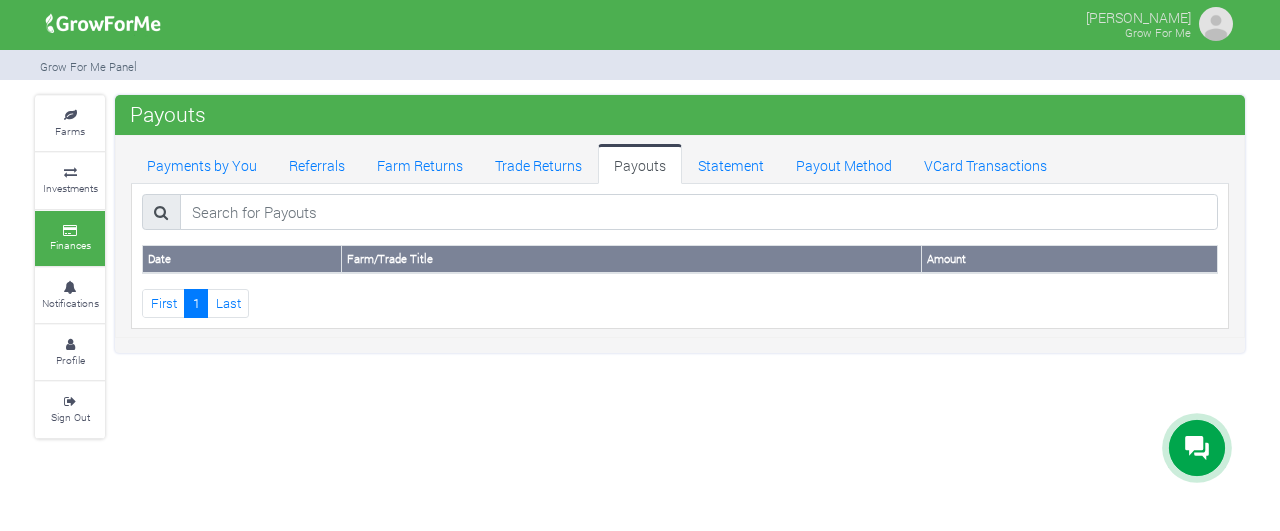 scroll, scrollTop: 0, scrollLeft: 0, axis: both 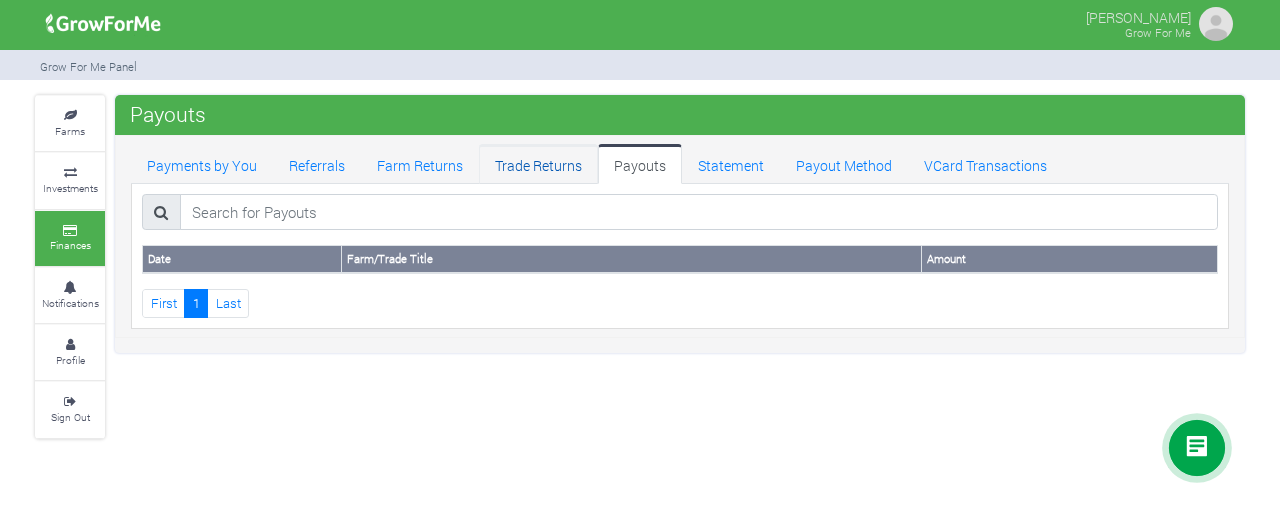 click on "Trade Returns" at bounding box center [538, 164] 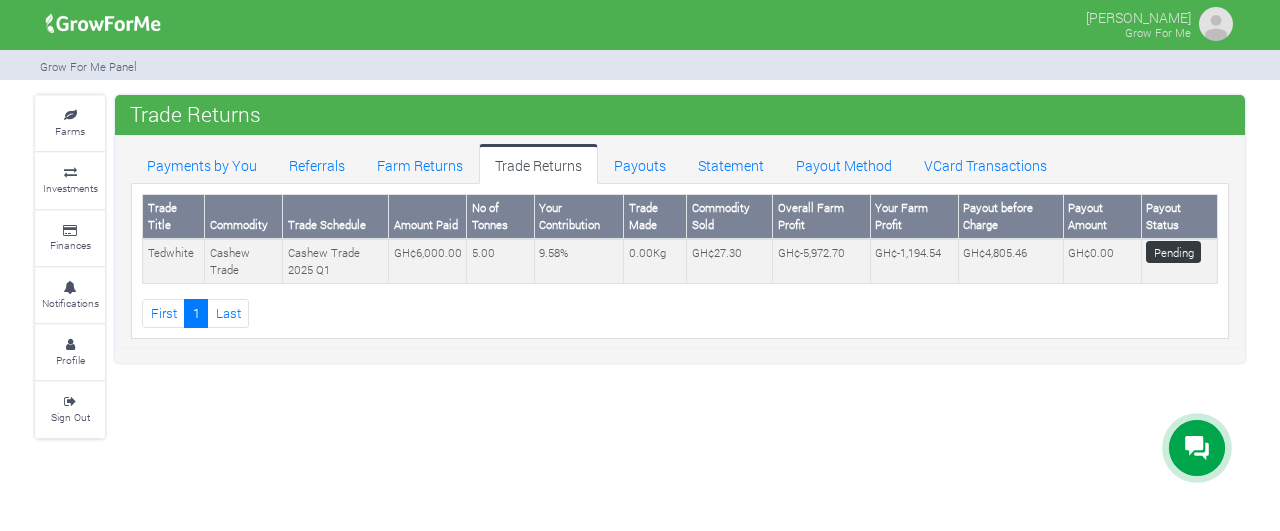 scroll, scrollTop: 0, scrollLeft: 0, axis: both 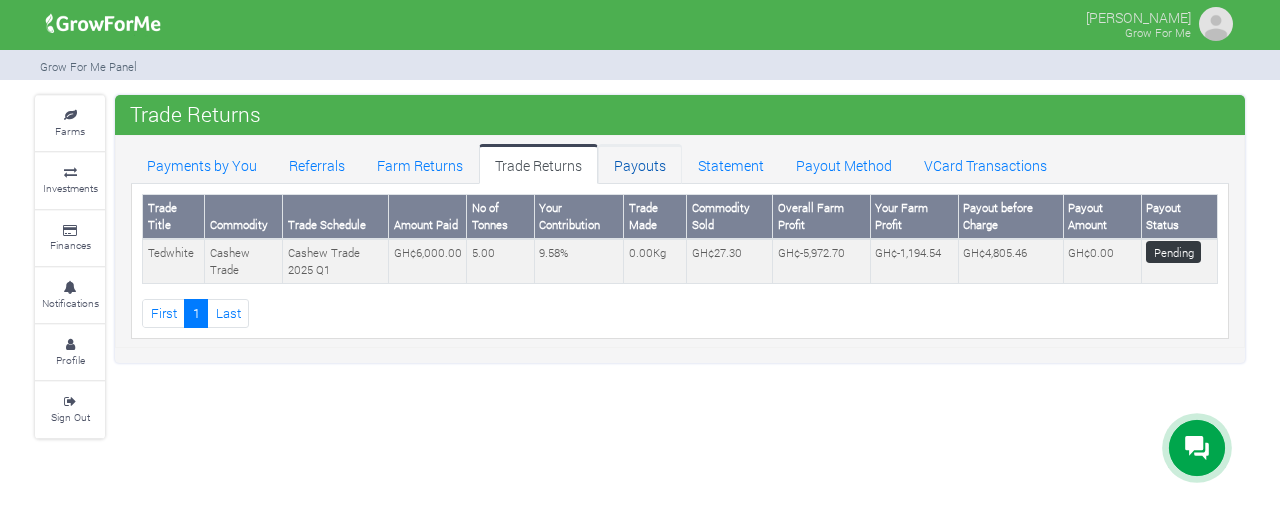 click on "Payouts" at bounding box center [640, 164] 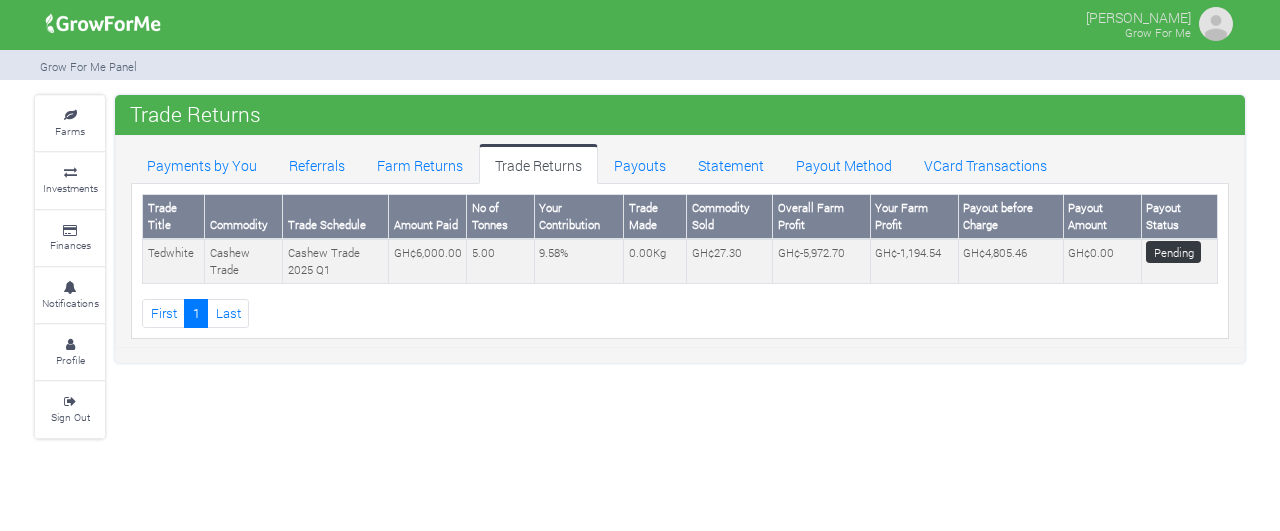 scroll, scrollTop: 0, scrollLeft: 0, axis: both 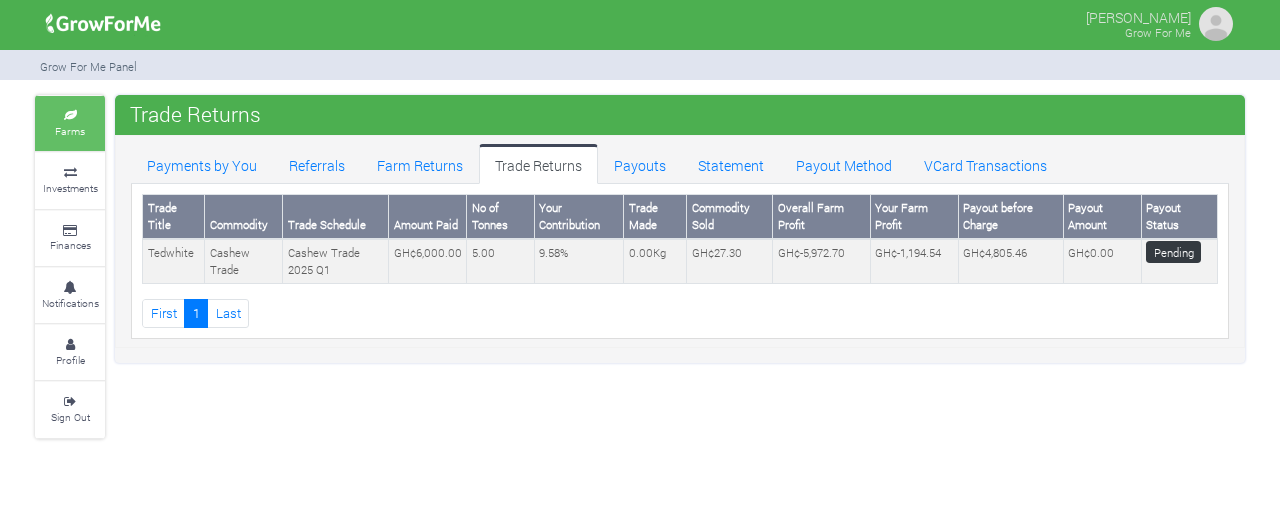click on "Farms" at bounding box center [70, 131] 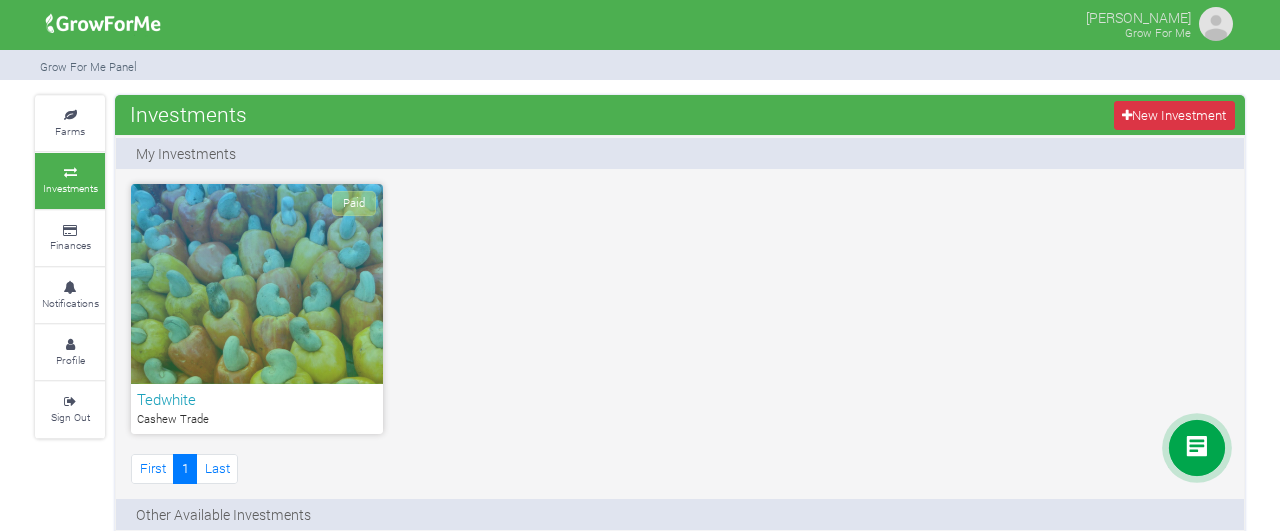 scroll, scrollTop: 0, scrollLeft: 0, axis: both 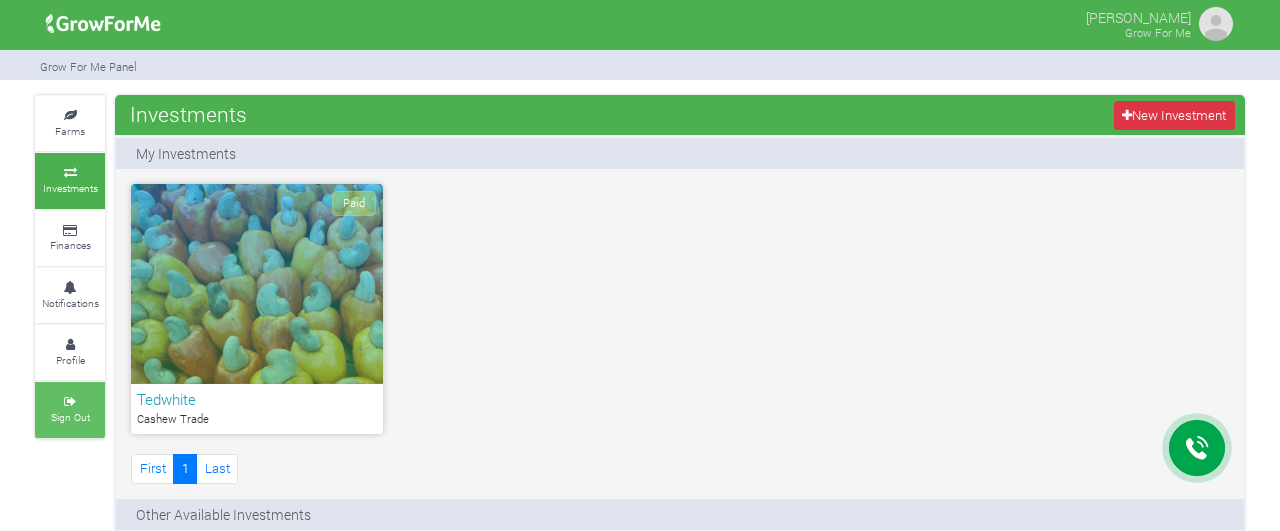 click on "Sign Out" at bounding box center (70, 417) 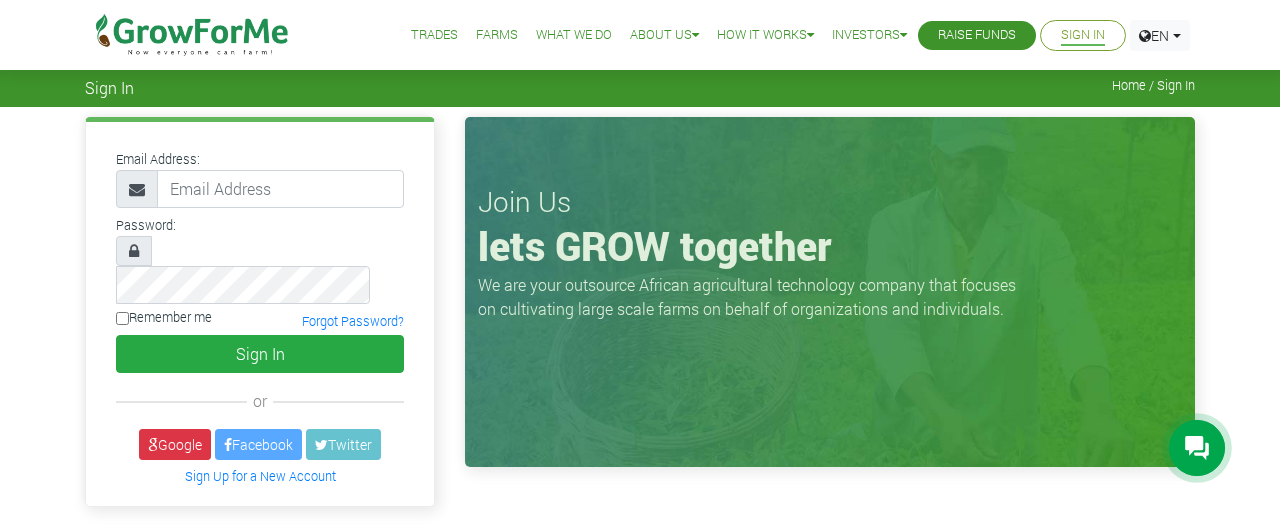 scroll, scrollTop: 0, scrollLeft: 0, axis: both 